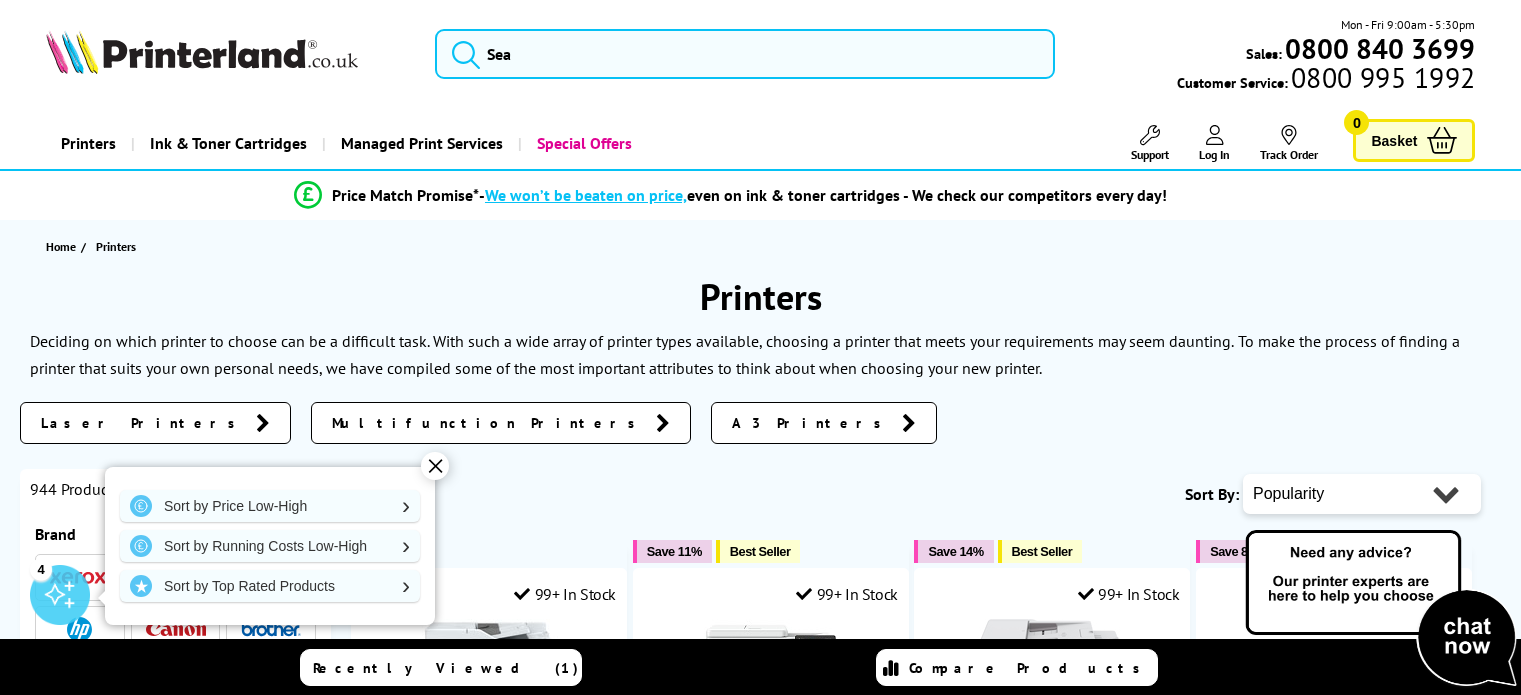 scroll, scrollTop: 0, scrollLeft: 0, axis: both 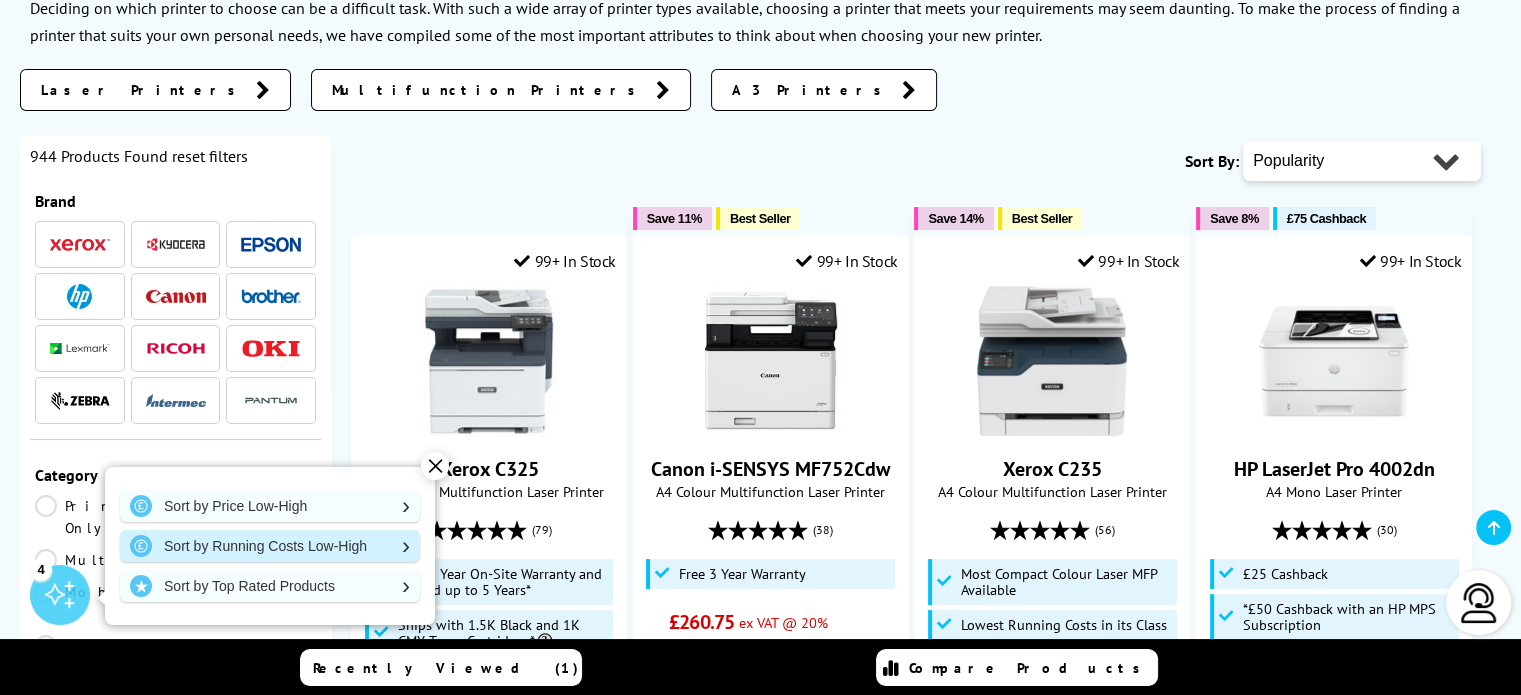 click on "Sort by Running Costs Low-High" at bounding box center (270, 506) 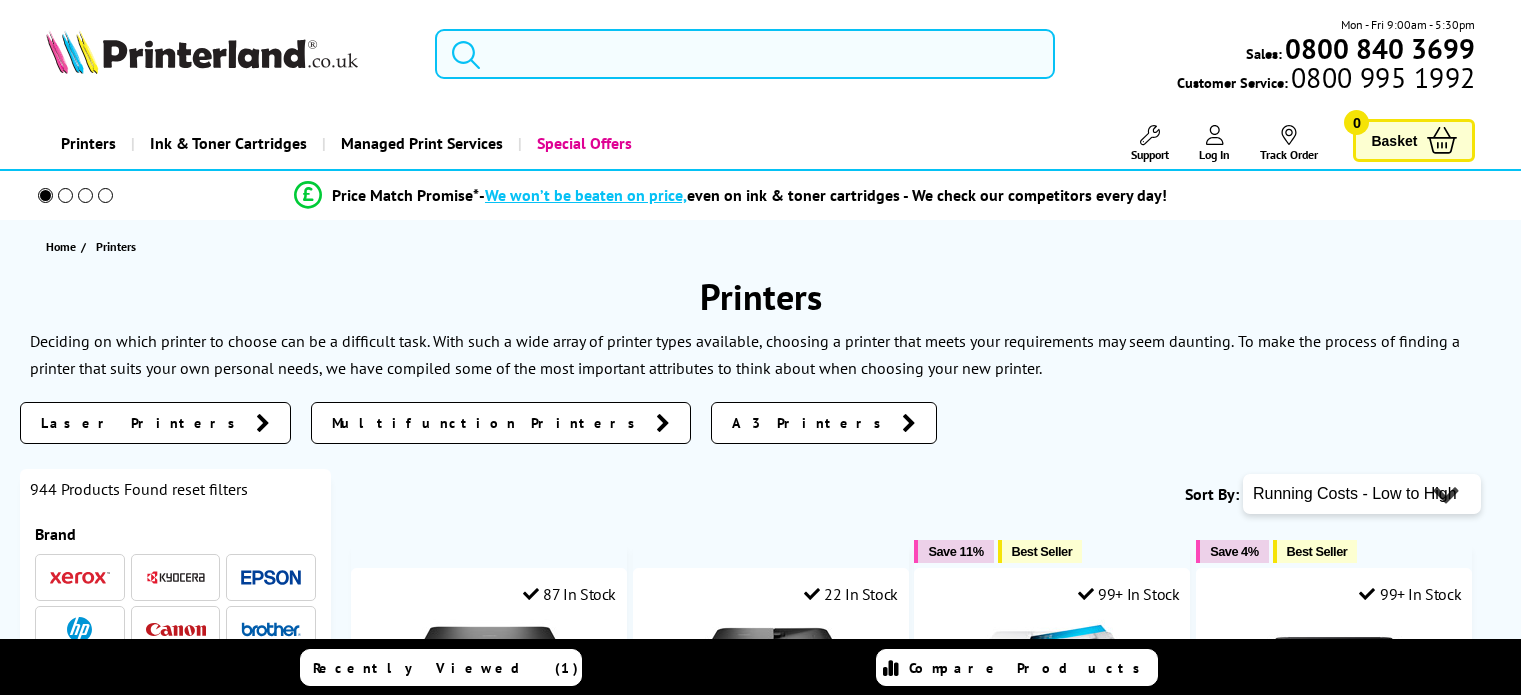 scroll, scrollTop: 0, scrollLeft: 0, axis: both 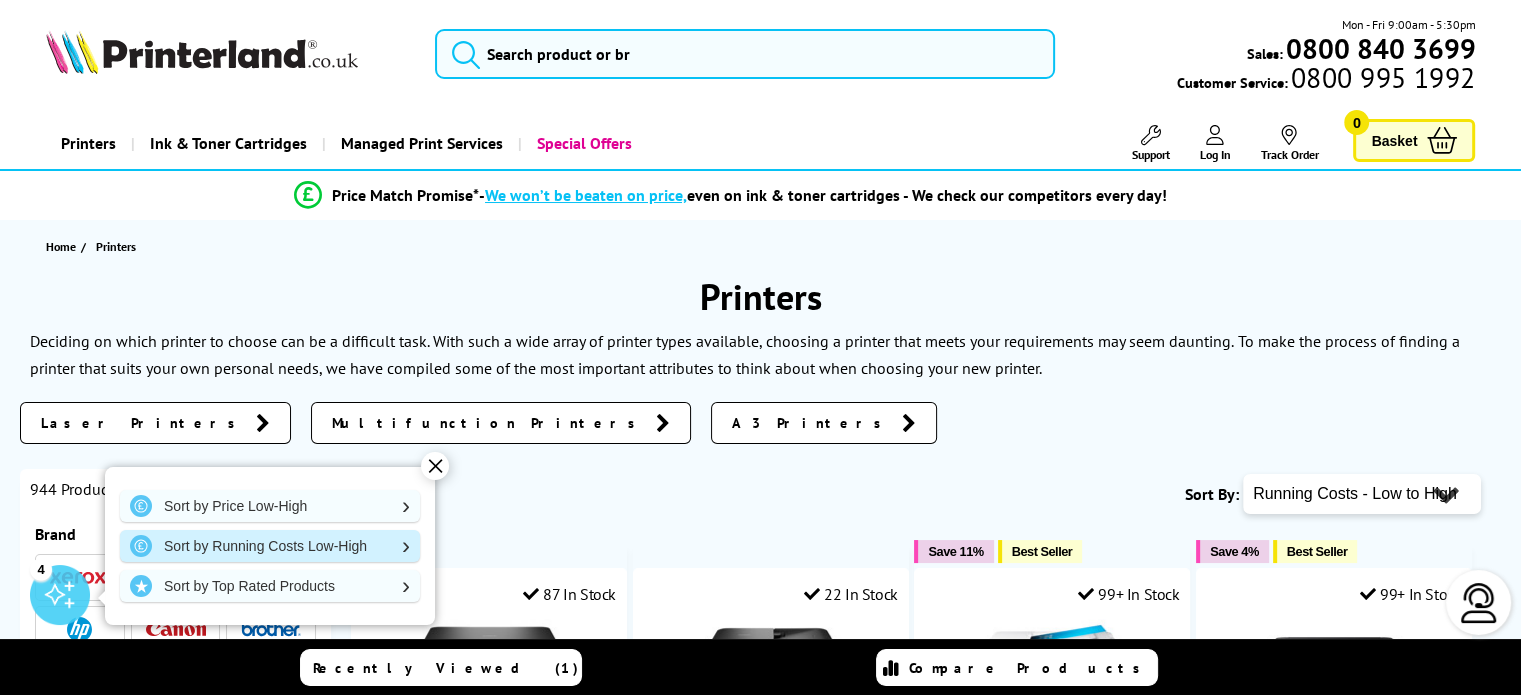 click on "Sort by Running Costs Low-High" at bounding box center (270, 506) 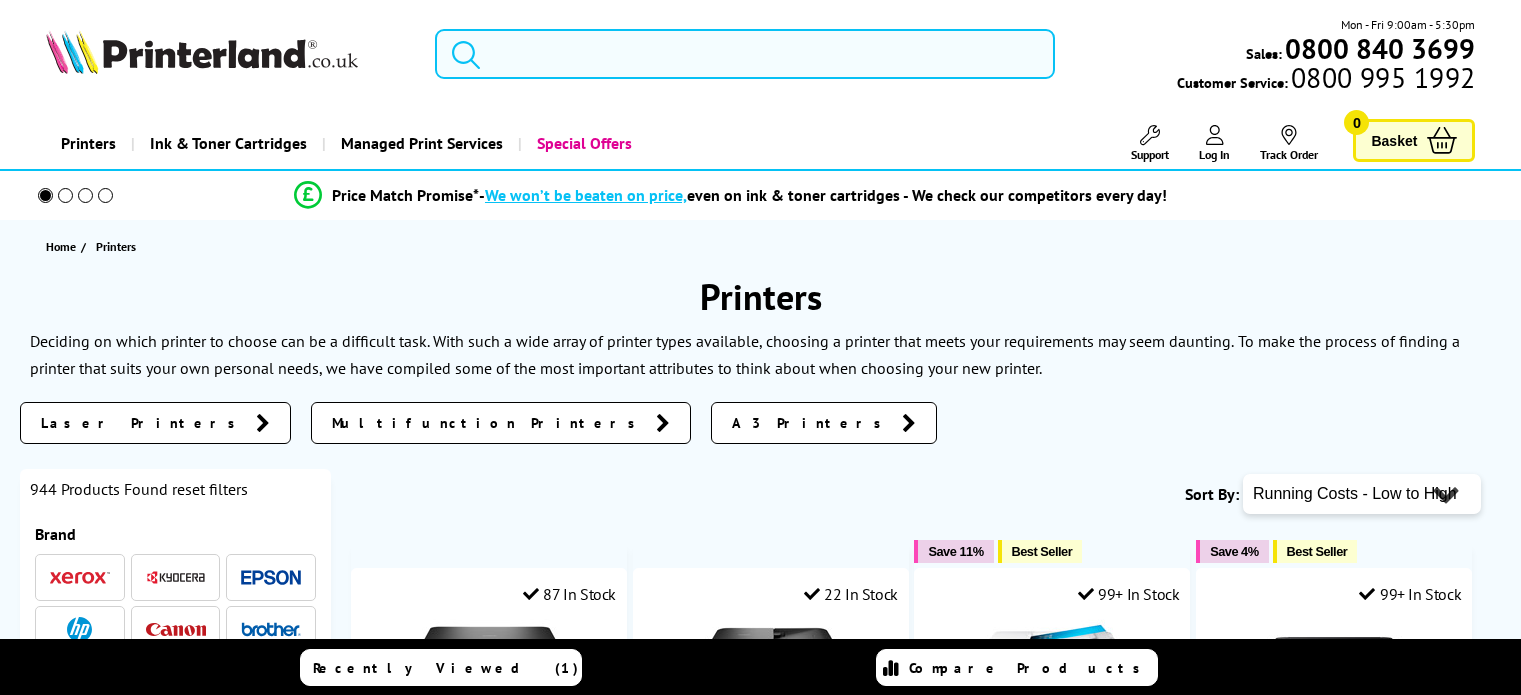 scroll, scrollTop: 0, scrollLeft: 0, axis: both 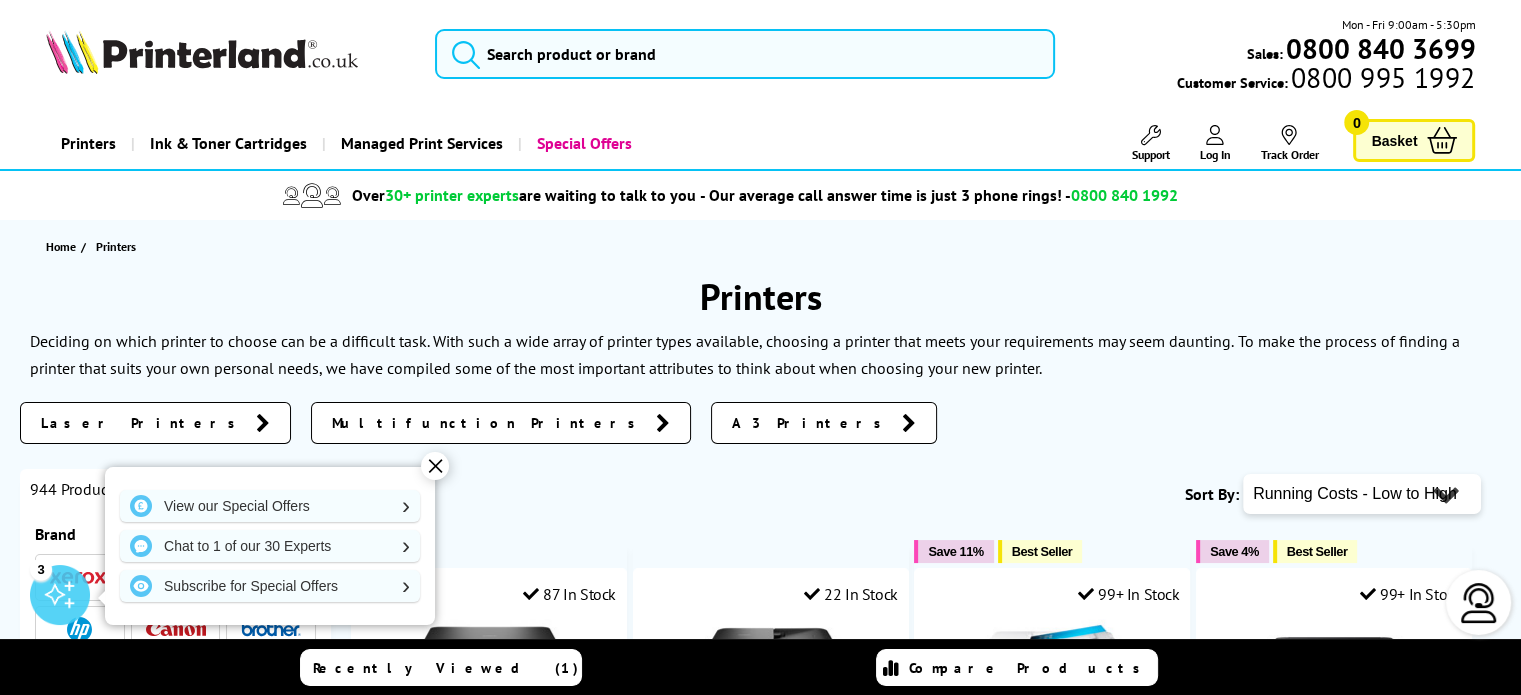 click on "✕" at bounding box center [435, 466] 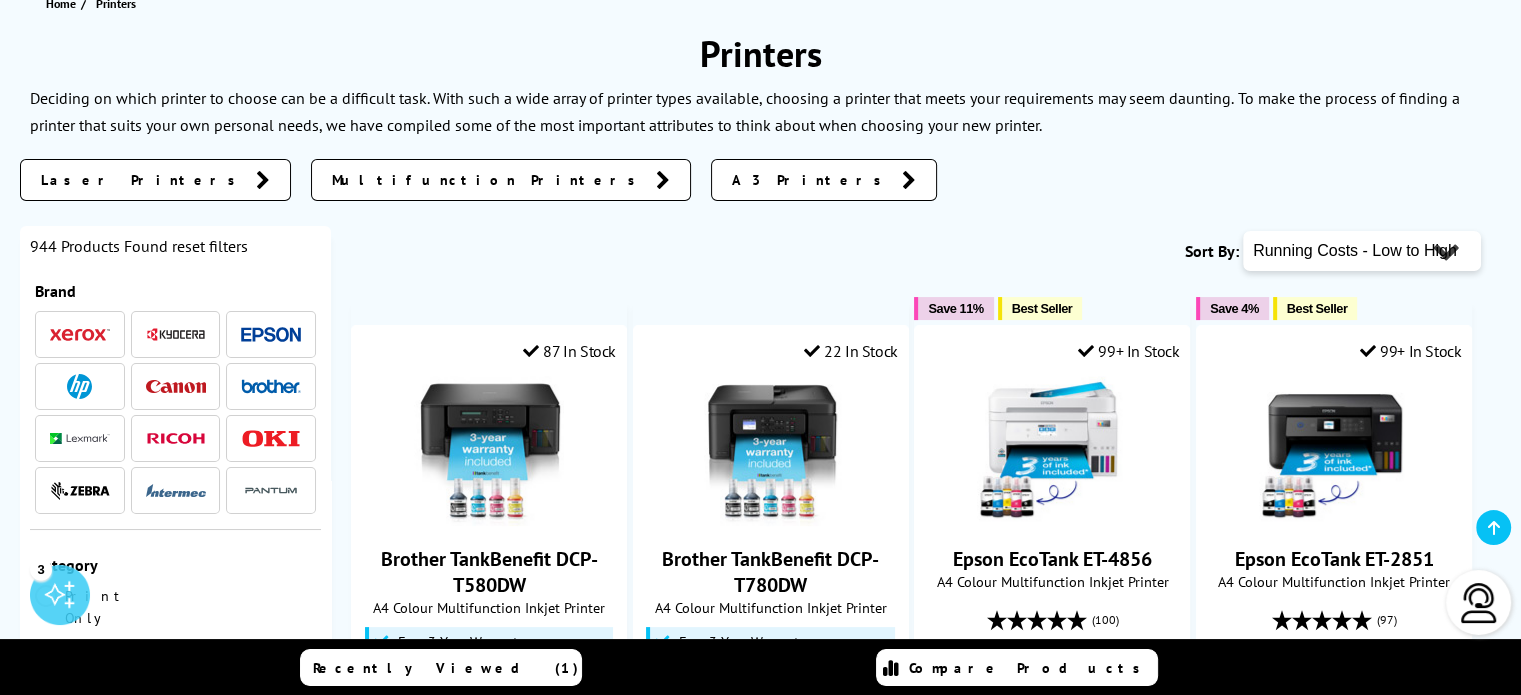 scroll, scrollTop: 279, scrollLeft: 0, axis: vertical 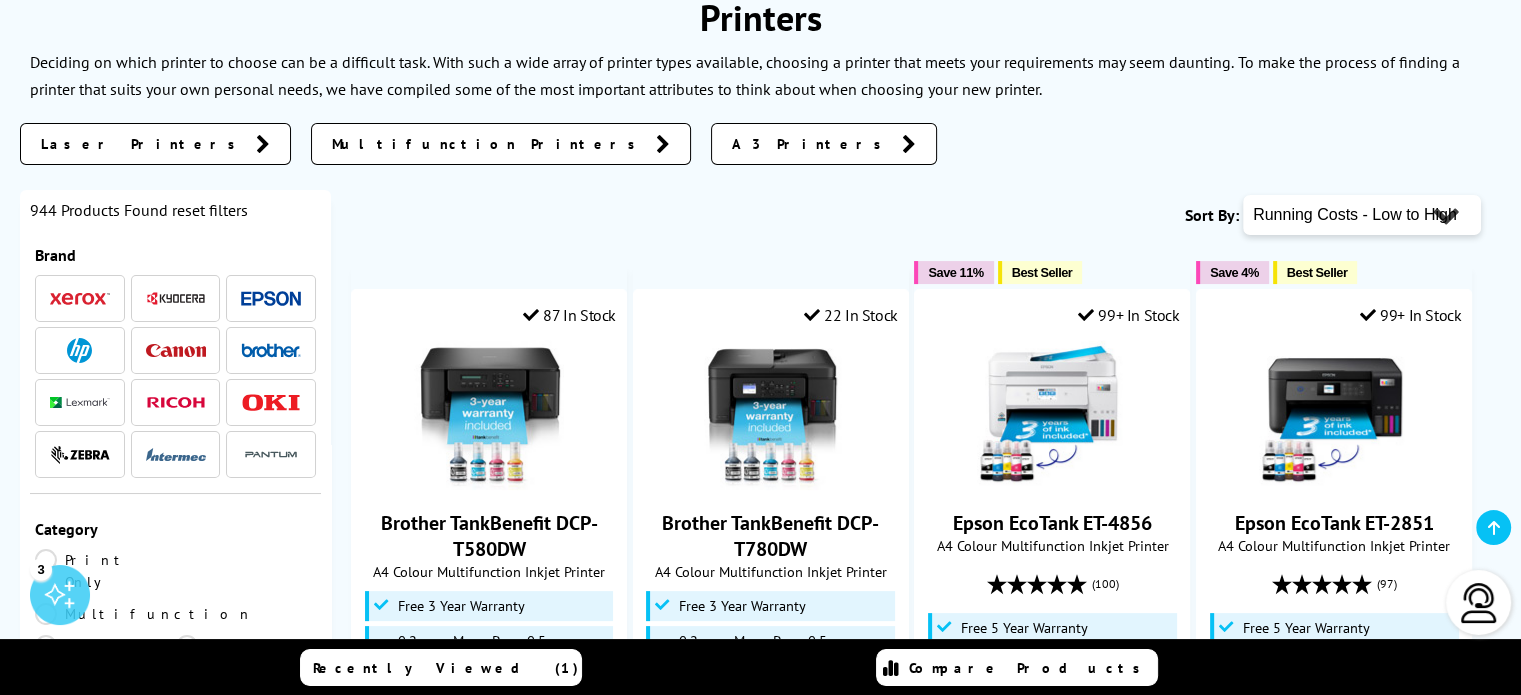 click on "Laser Printers" at bounding box center (143, 144) 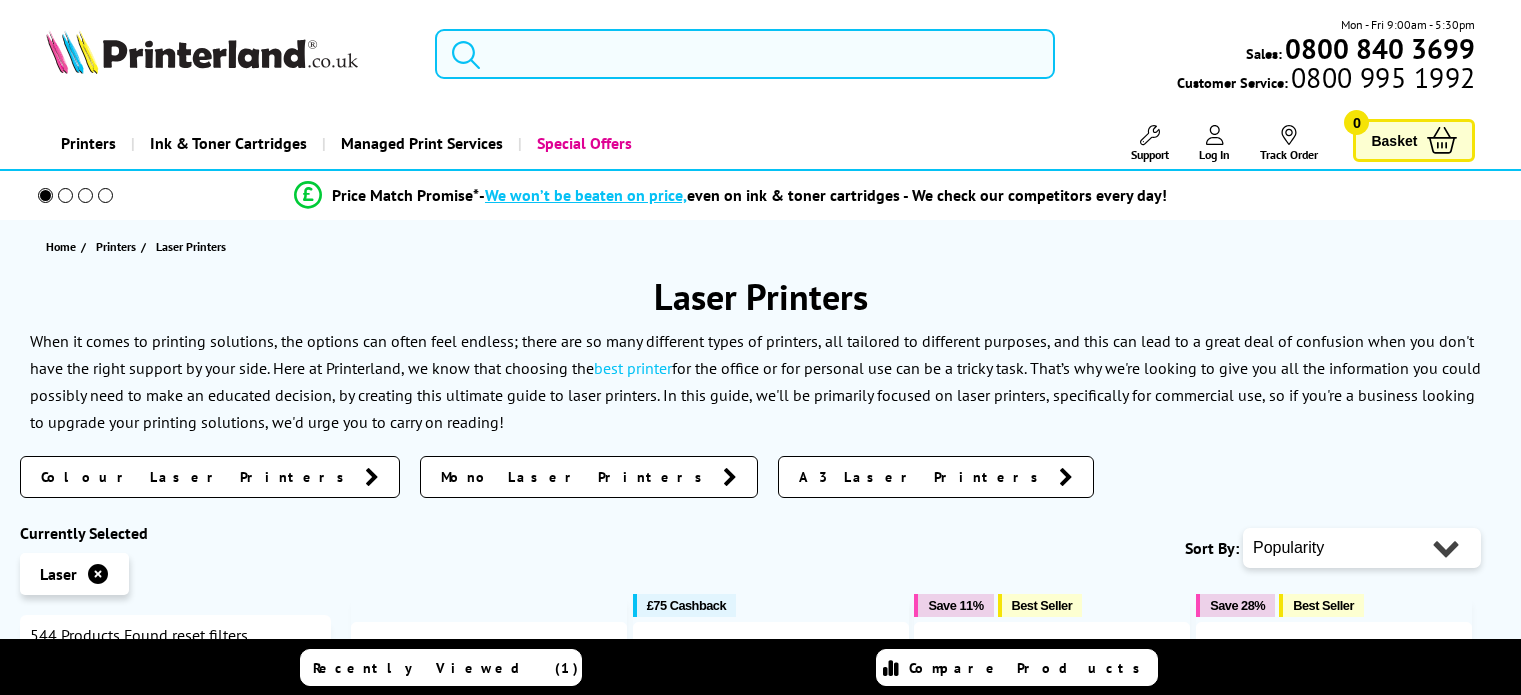 scroll, scrollTop: 0, scrollLeft: 0, axis: both 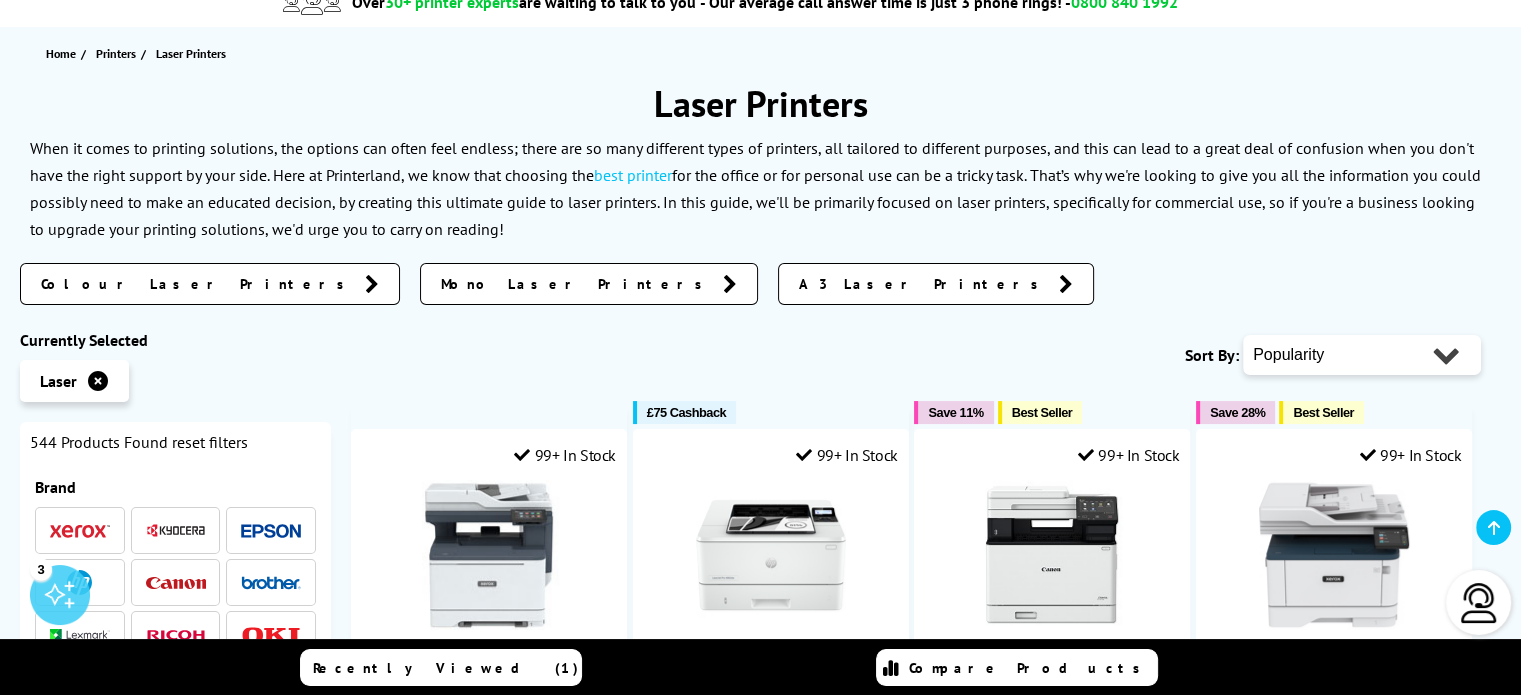 click at bounding box center [98, 381] 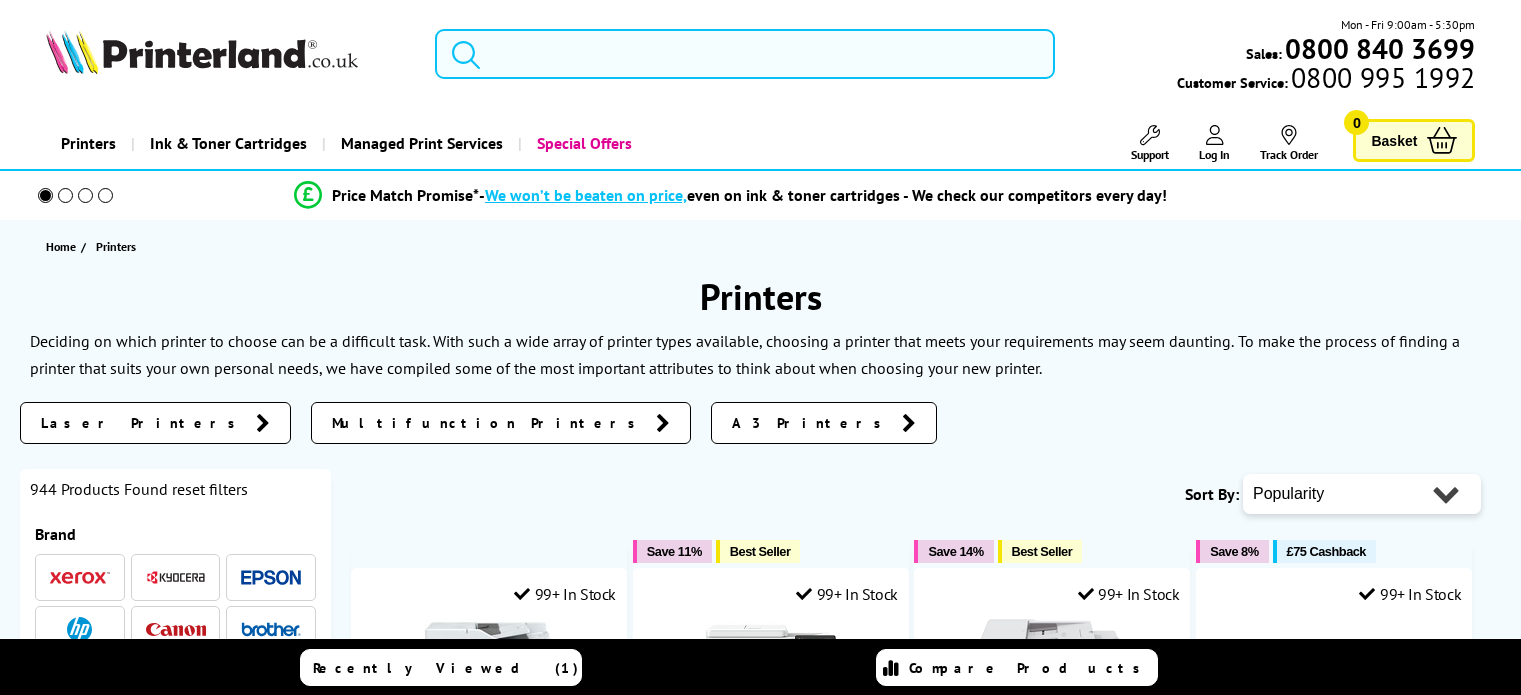 scroll, scrollTop: 0, scrollLeft: 0, axis: both 